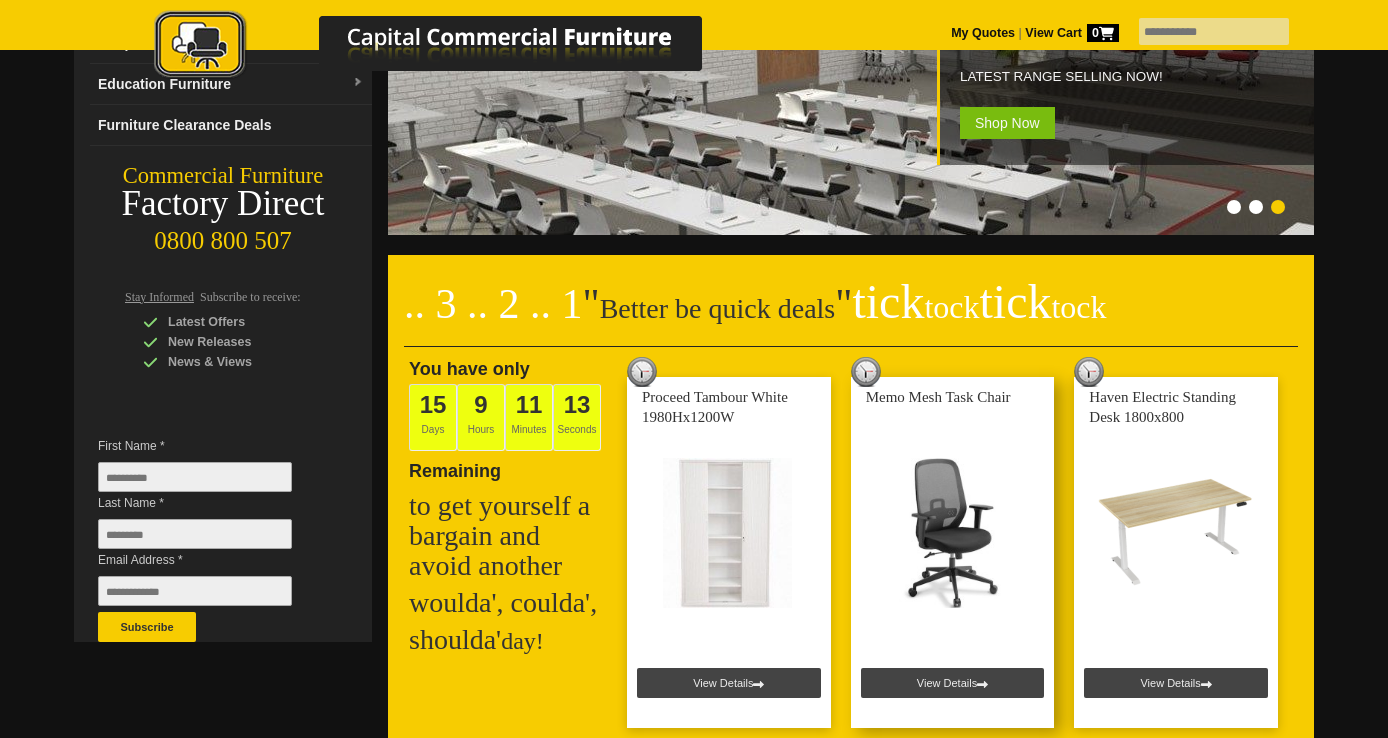 scroll, scrollTop: 0, scrollLeft: 0, axis: both 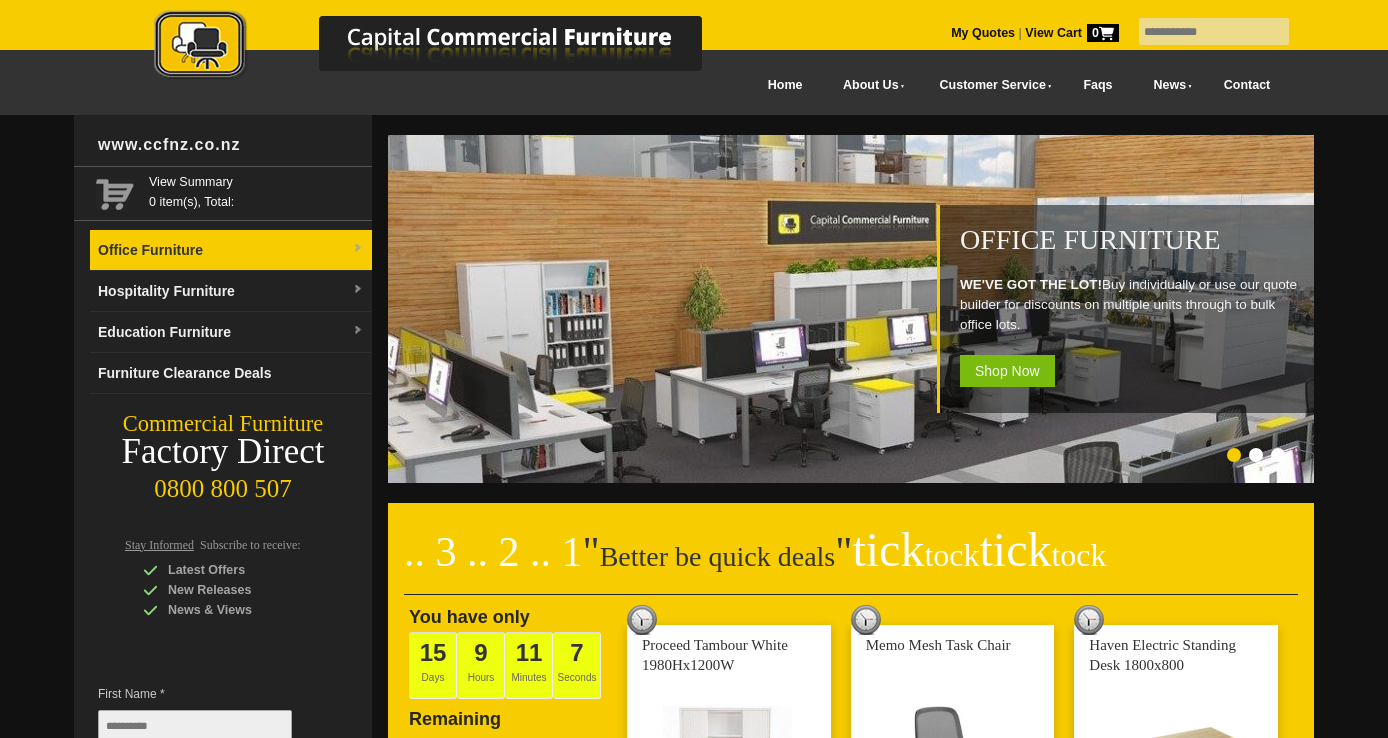 click on "Office Furniture" at bounding box center [231, 250] 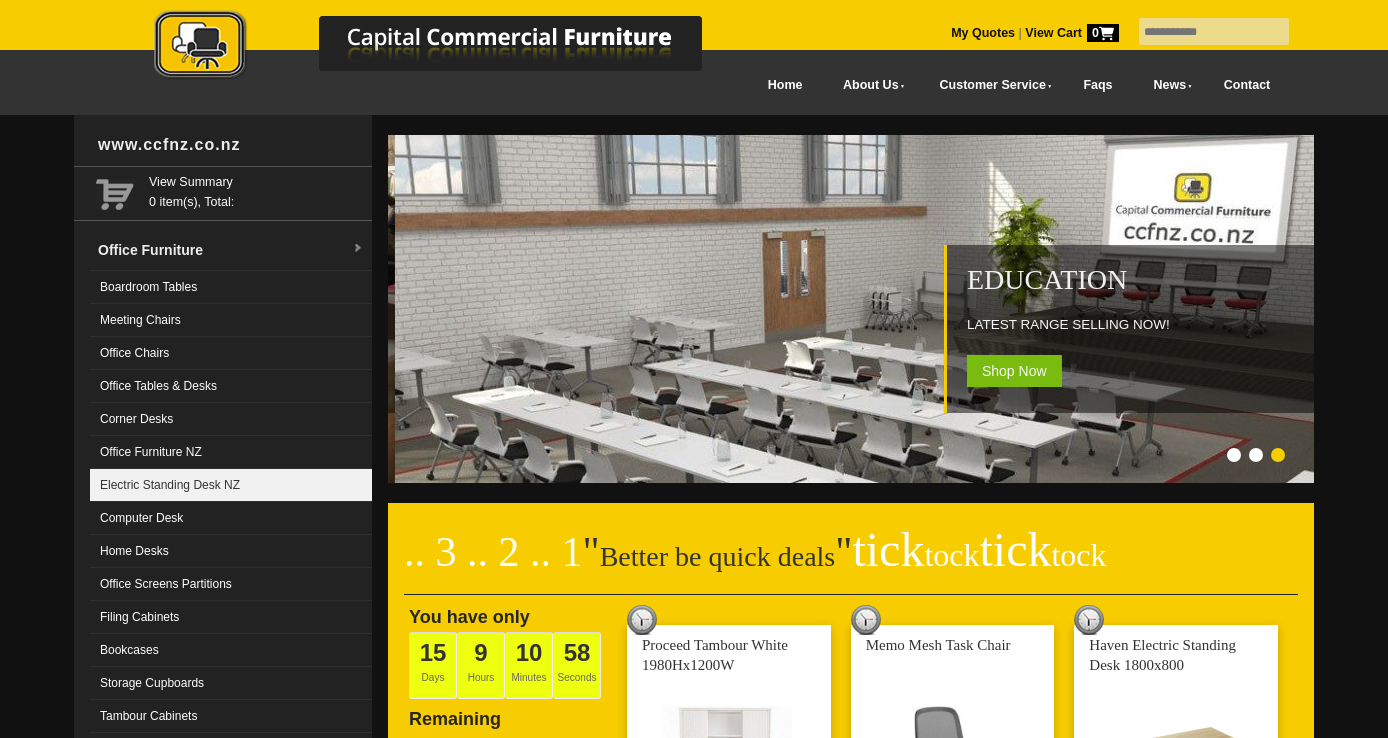 click on "Electric Standing Desk NZ" at bounding box center [231, 485] 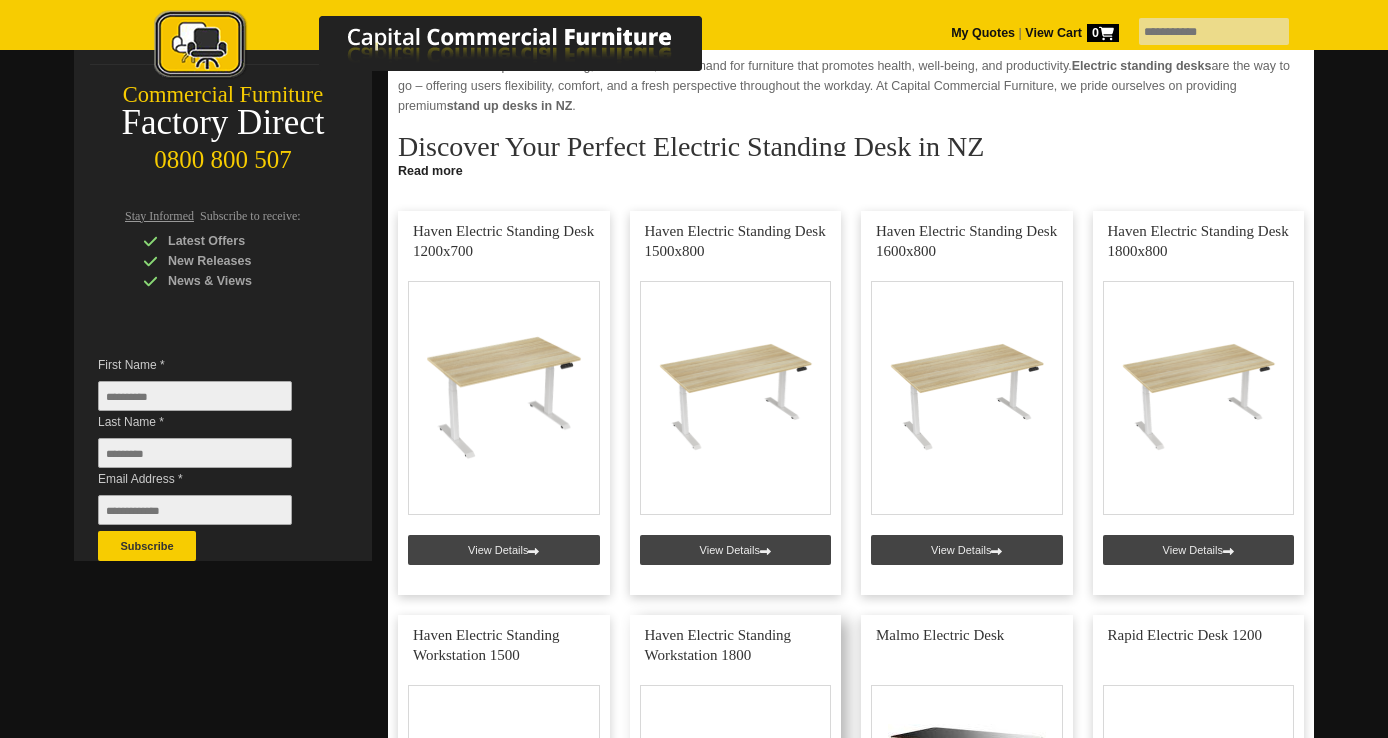 scroll, scrollTop: 0, scrollLeft: 0, axis: both 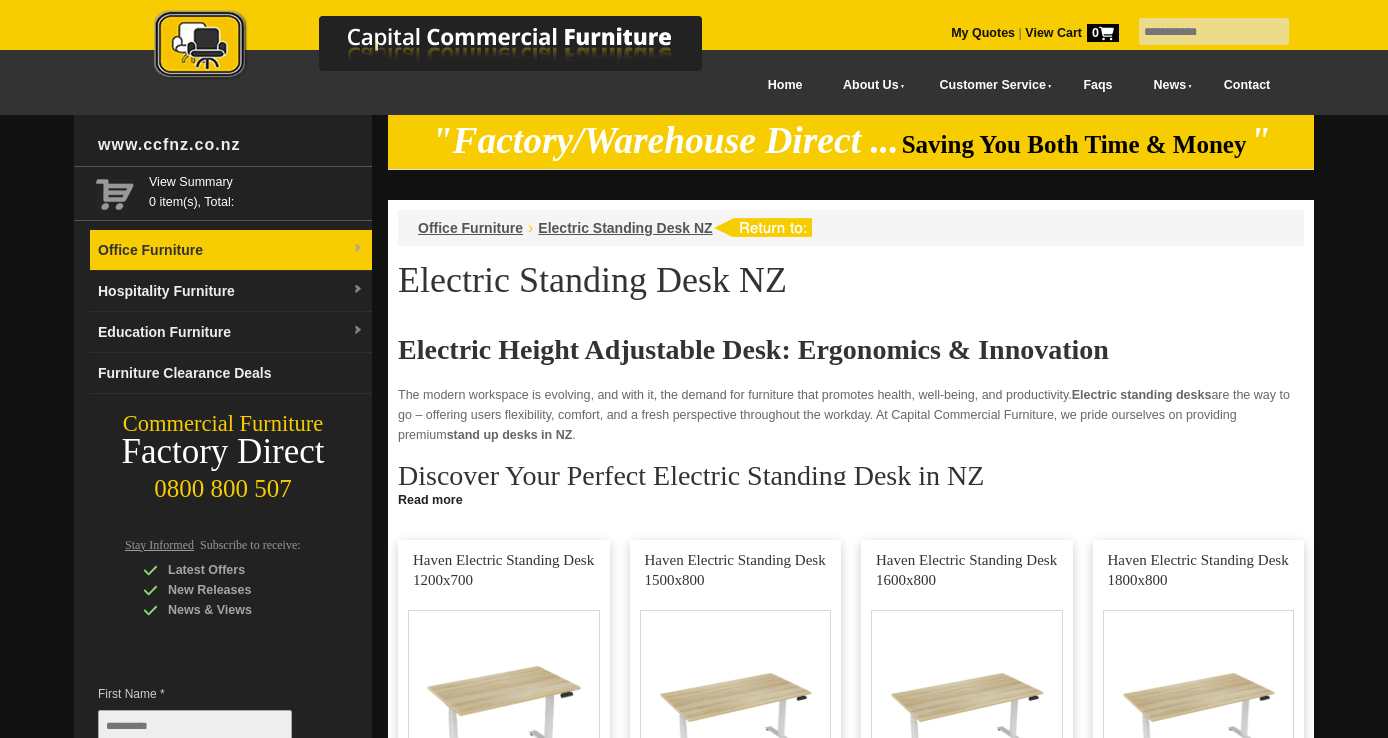 click on "Office Furniture" at bounding box center [231, 250] 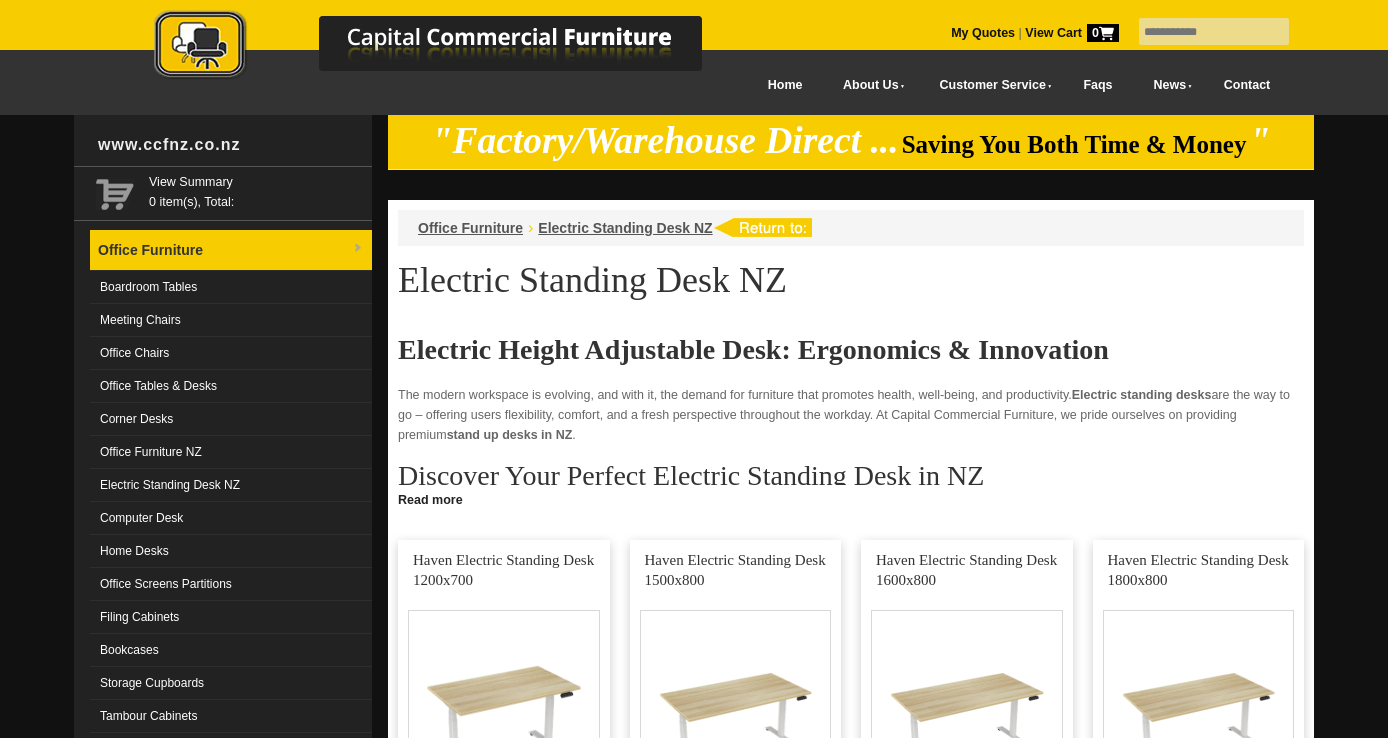 click on "Office Furniture" at bounding box center [231, 250] 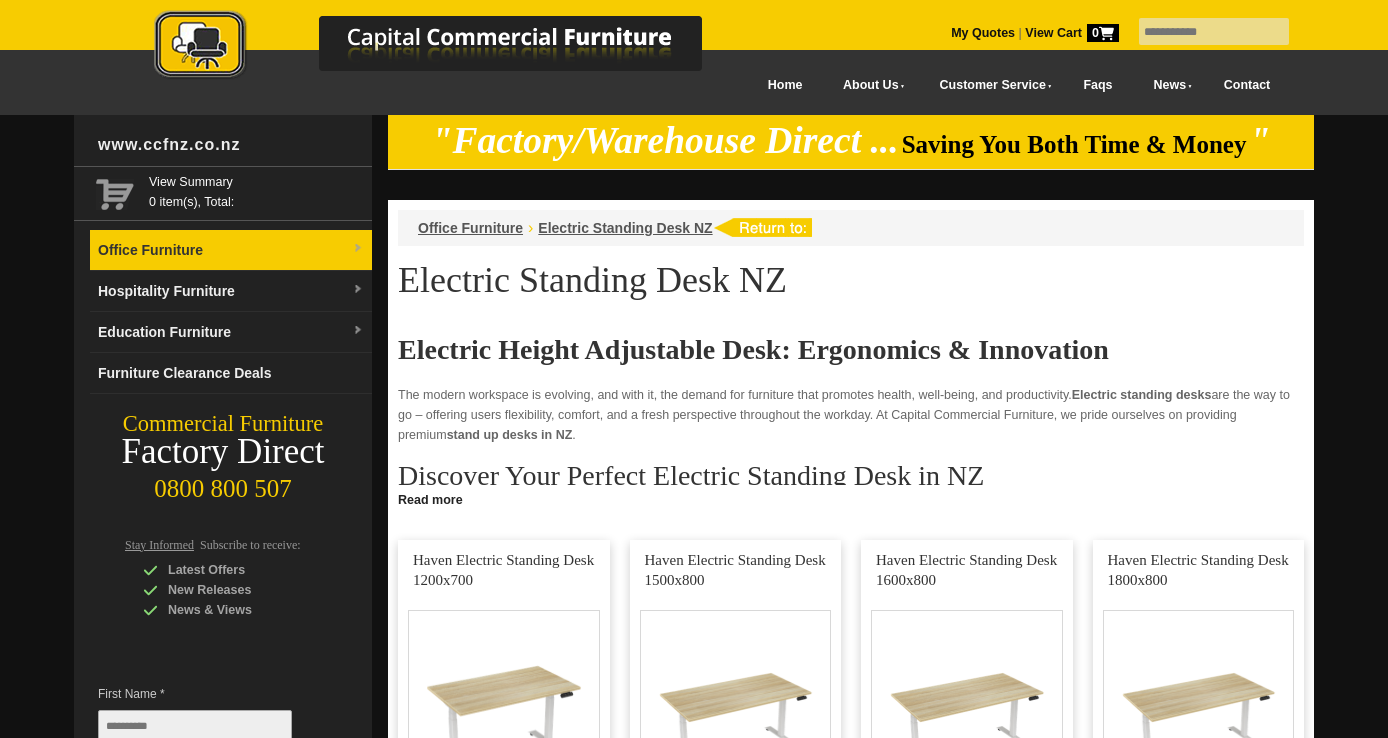 click on "Office Furniture" at bounding box center (231, 250) 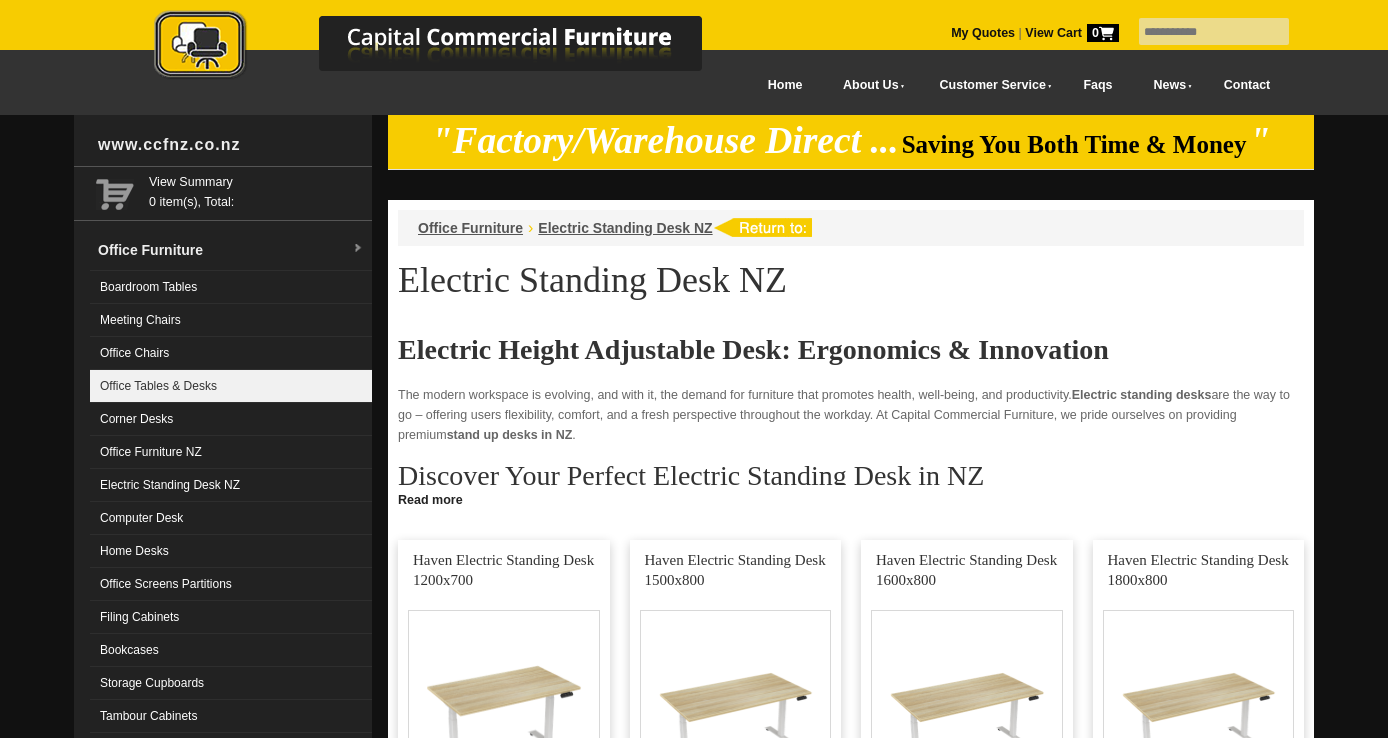 click on "Office Tables & Desks" at bounding box center (231, 386) 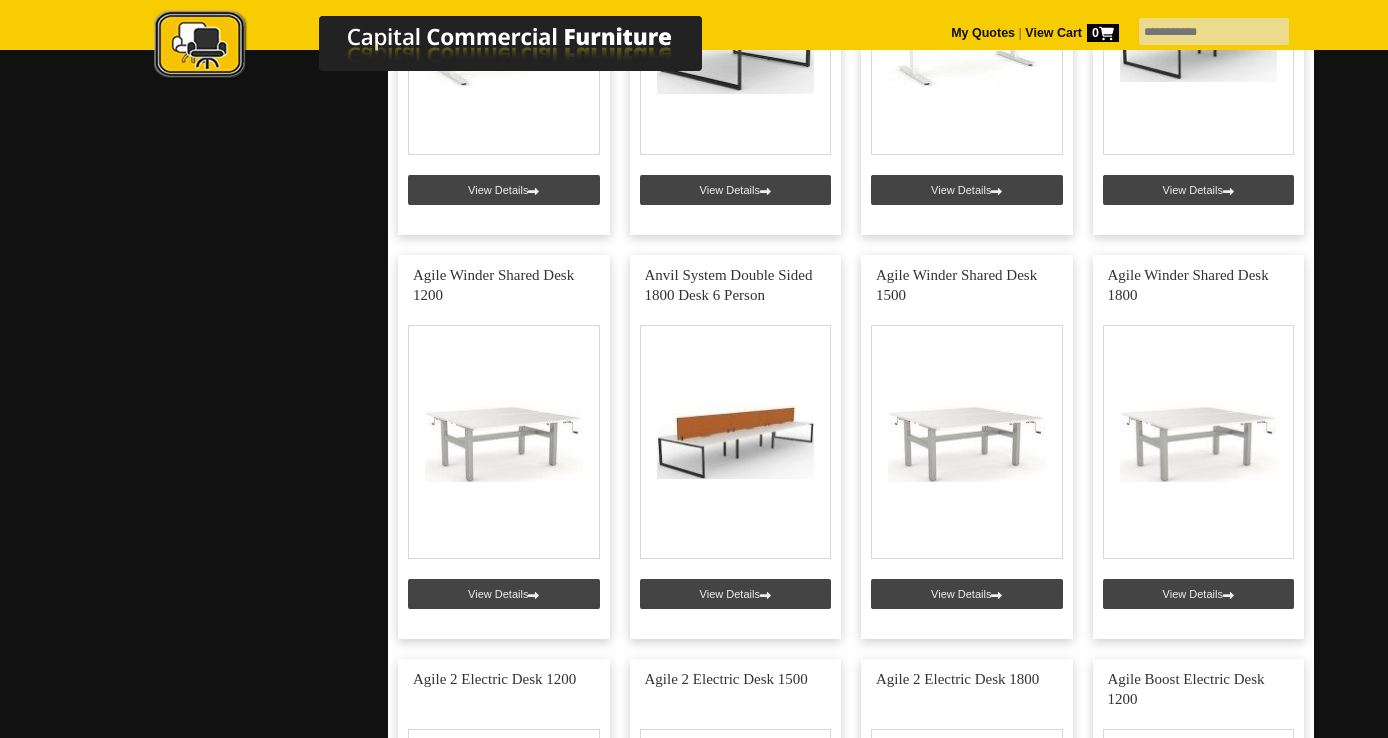scroll, scrollTop: 7144, scrollLeft: 0, axis: vertical 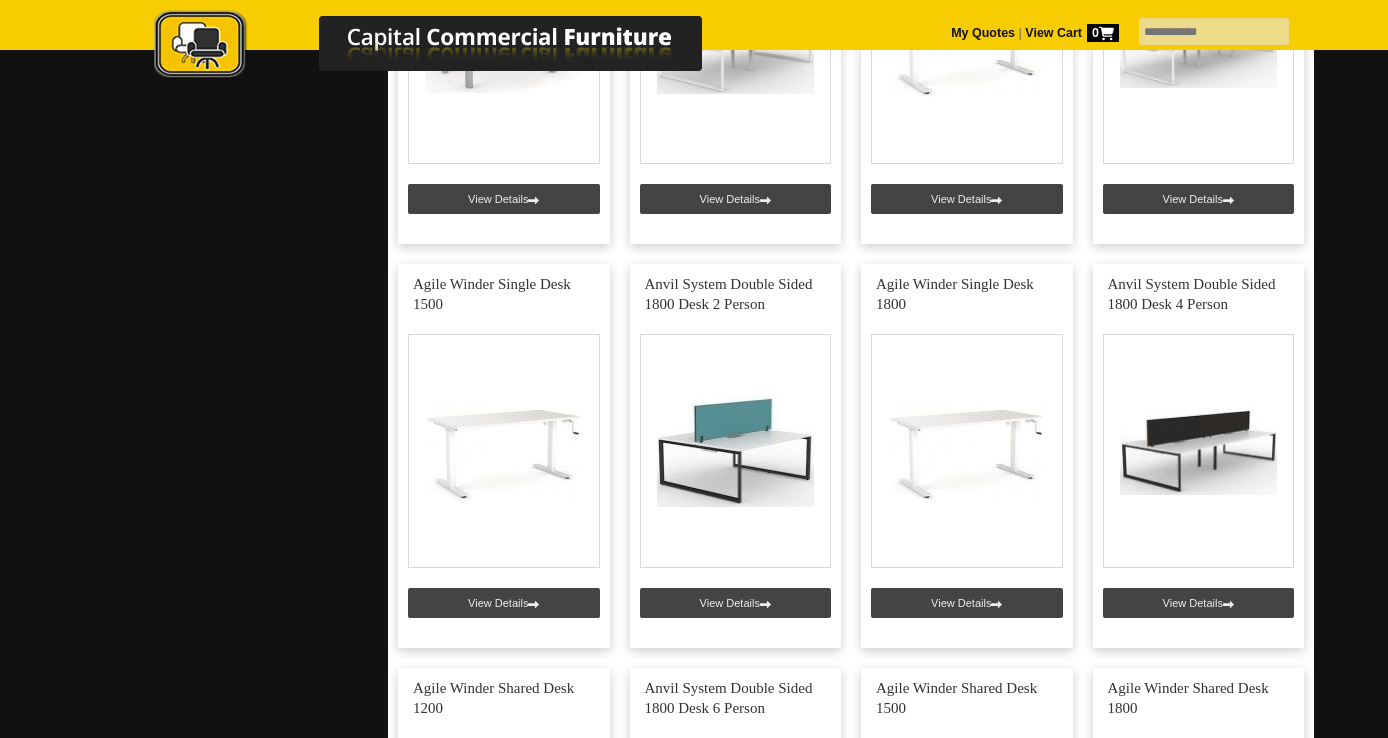 click at bounding box center [504, 456] 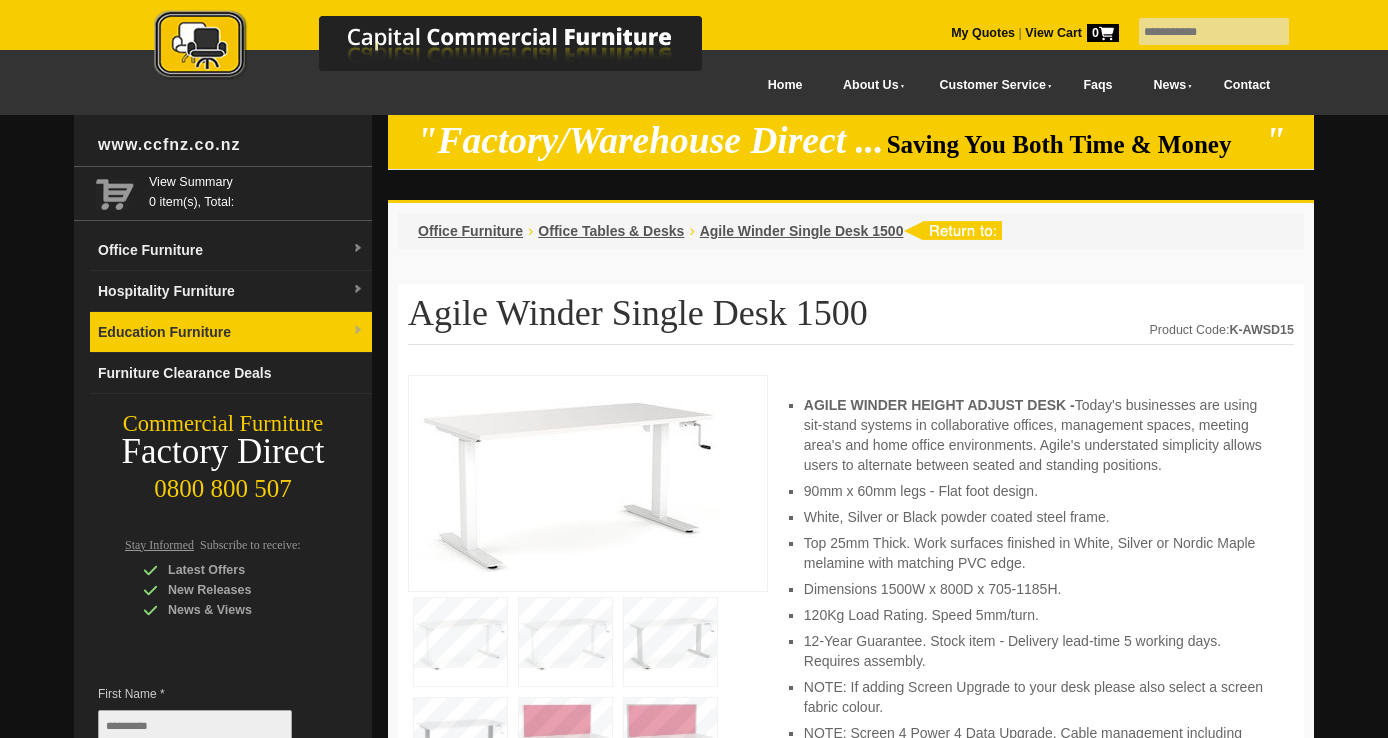 scroll, scrollTop: 0, scrollLeft: 0, axis: both 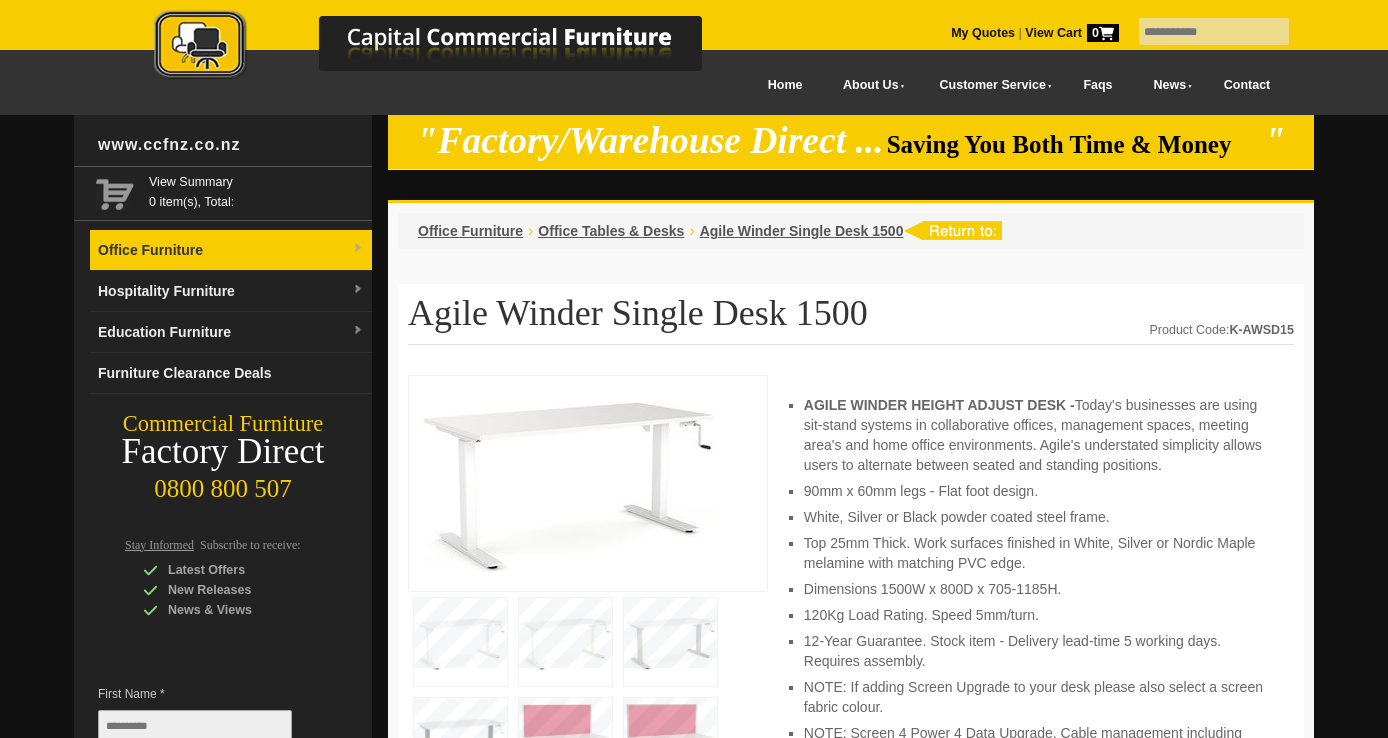 click on "Office Furniture" at bounding box center (231, 250) 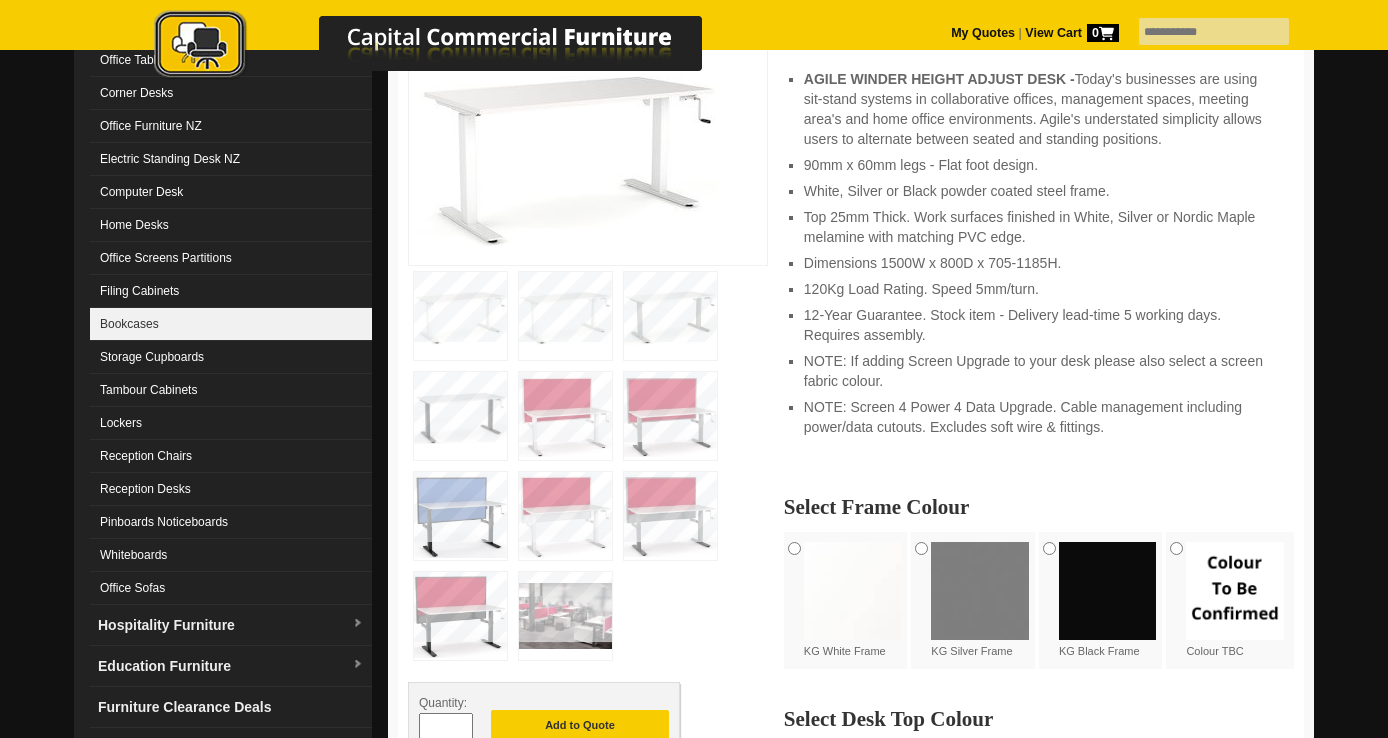 scroll, scrollTop: 262, scrollLeft: 0, axis: vertical 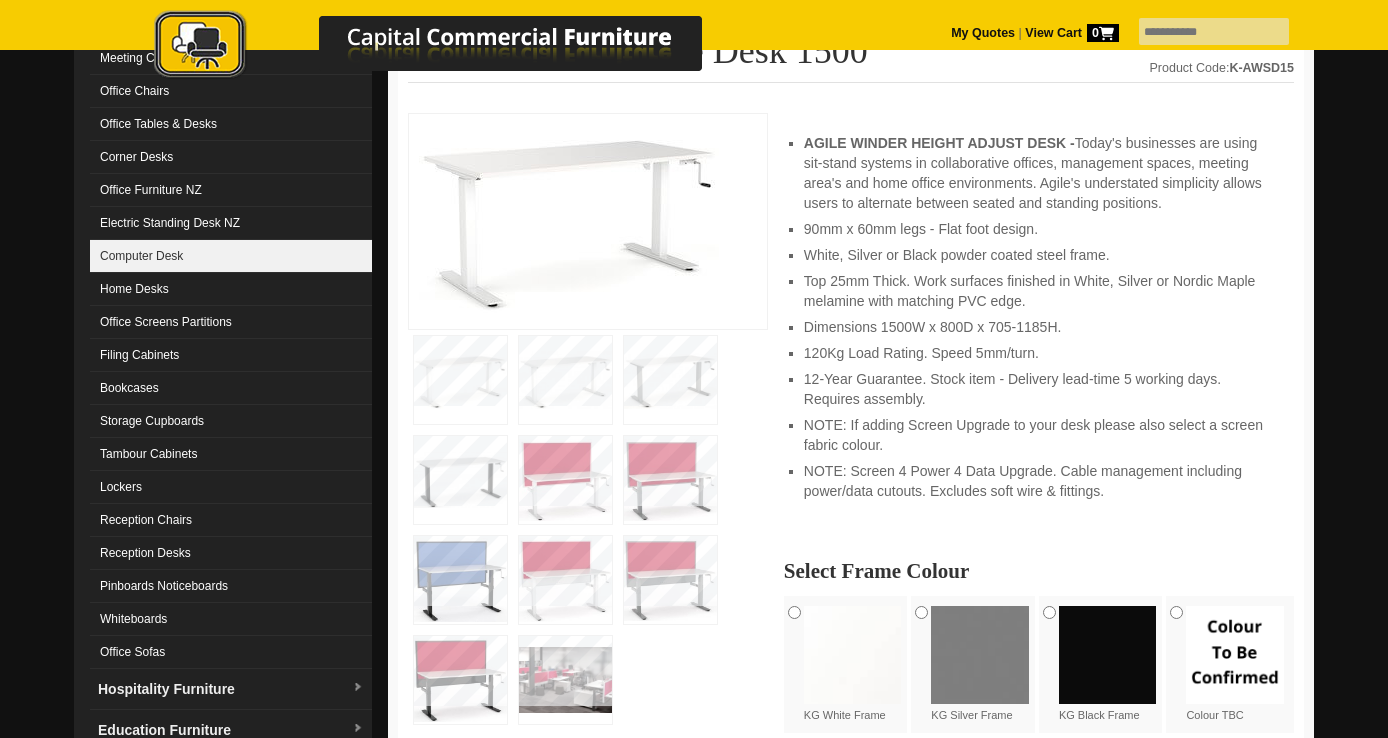 click on "Computer Desk" at bounding box center (231, 256) 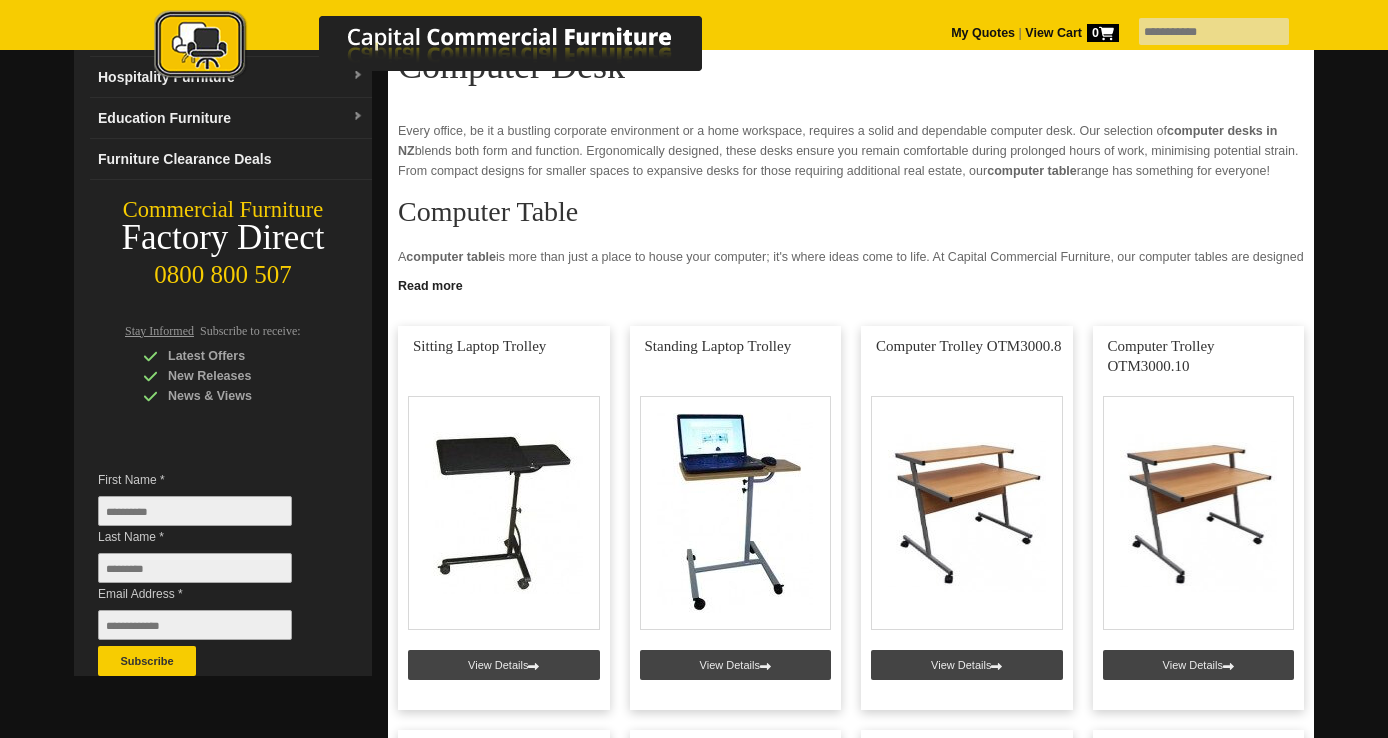 scroll, scrollTop: 344, scrollLeft: 0, axis: vertical 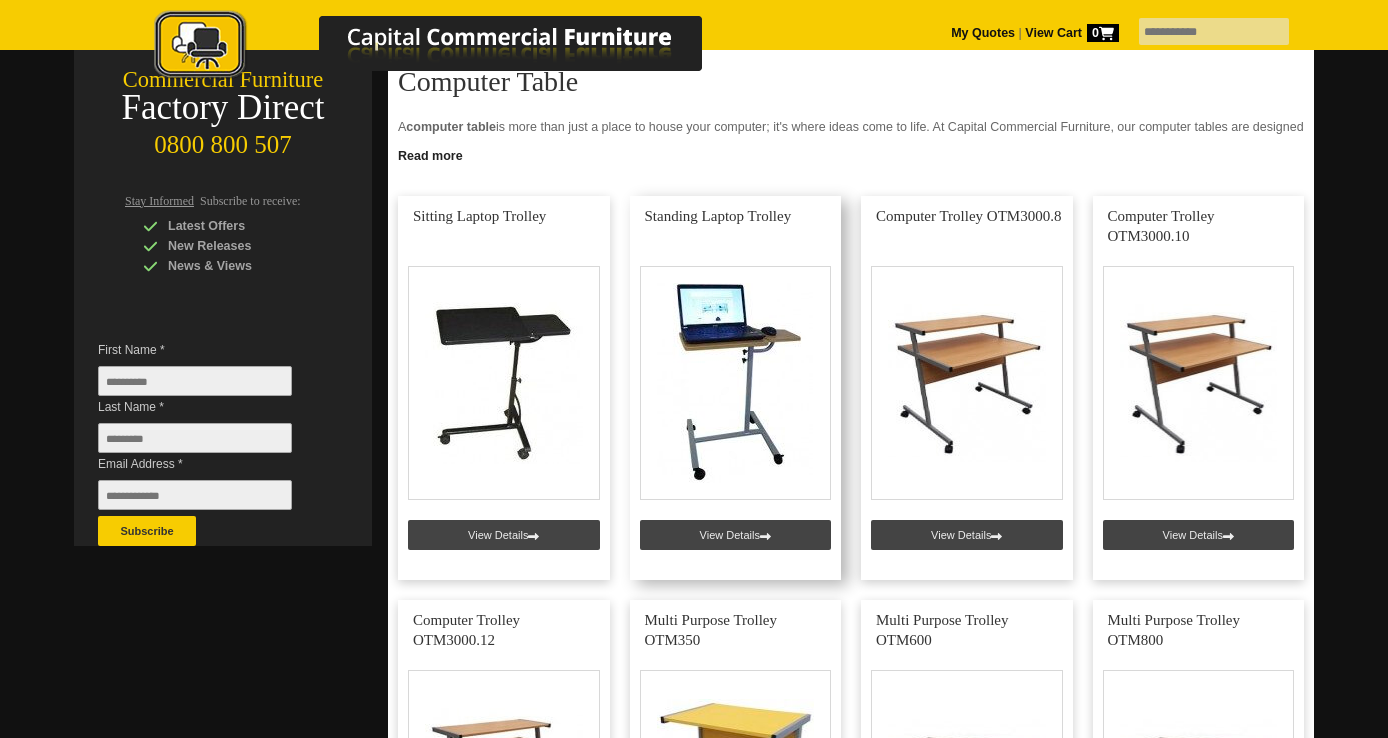 click at bounding box center [736, 388] 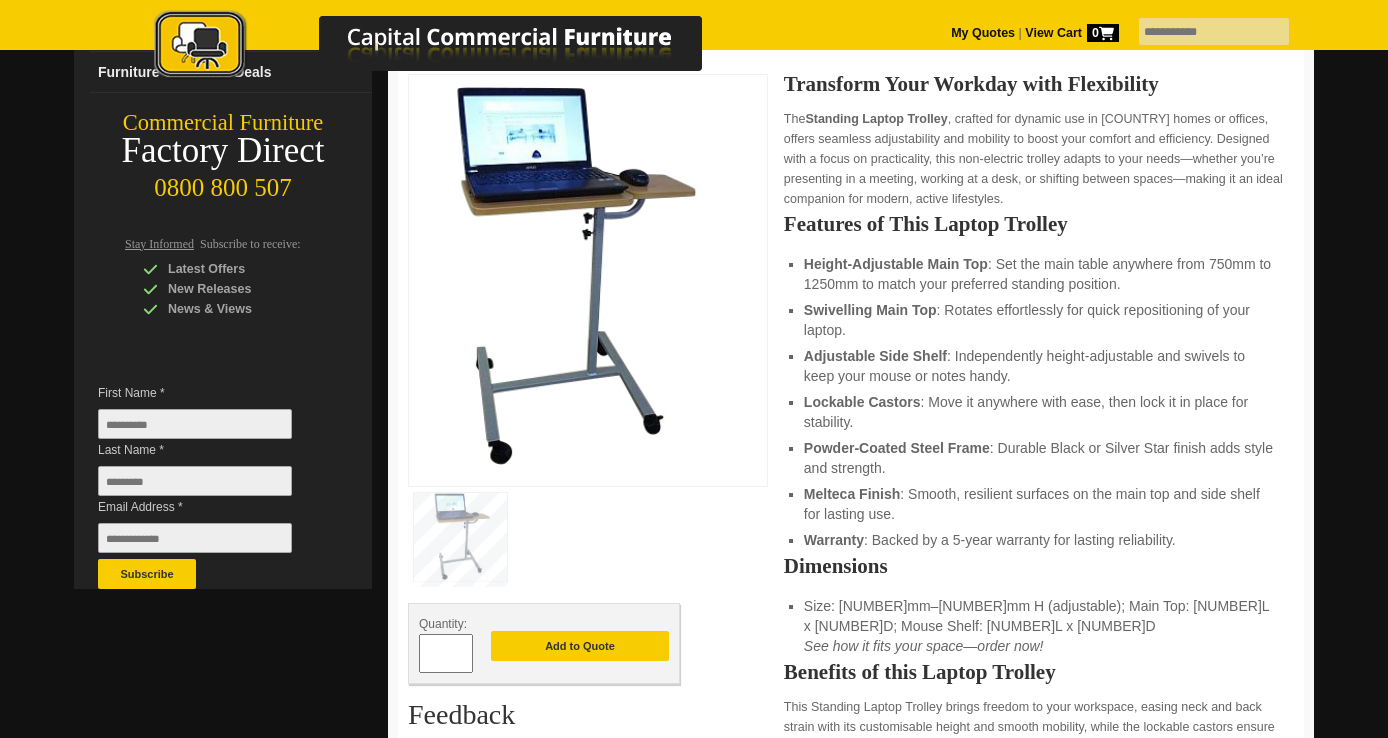 scroll, scrollTop: 293, scrollLeft: 0, axis: vertical 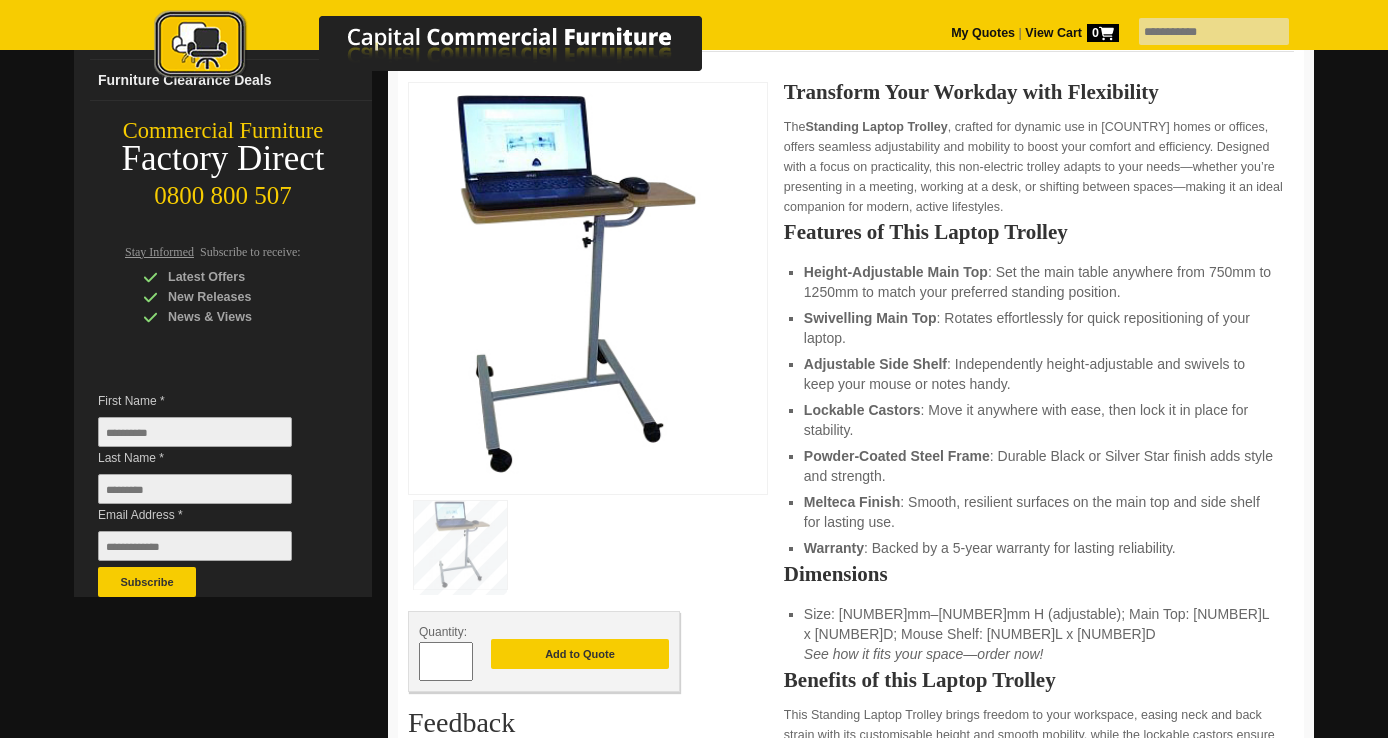 click at bounding box center [460, 545] 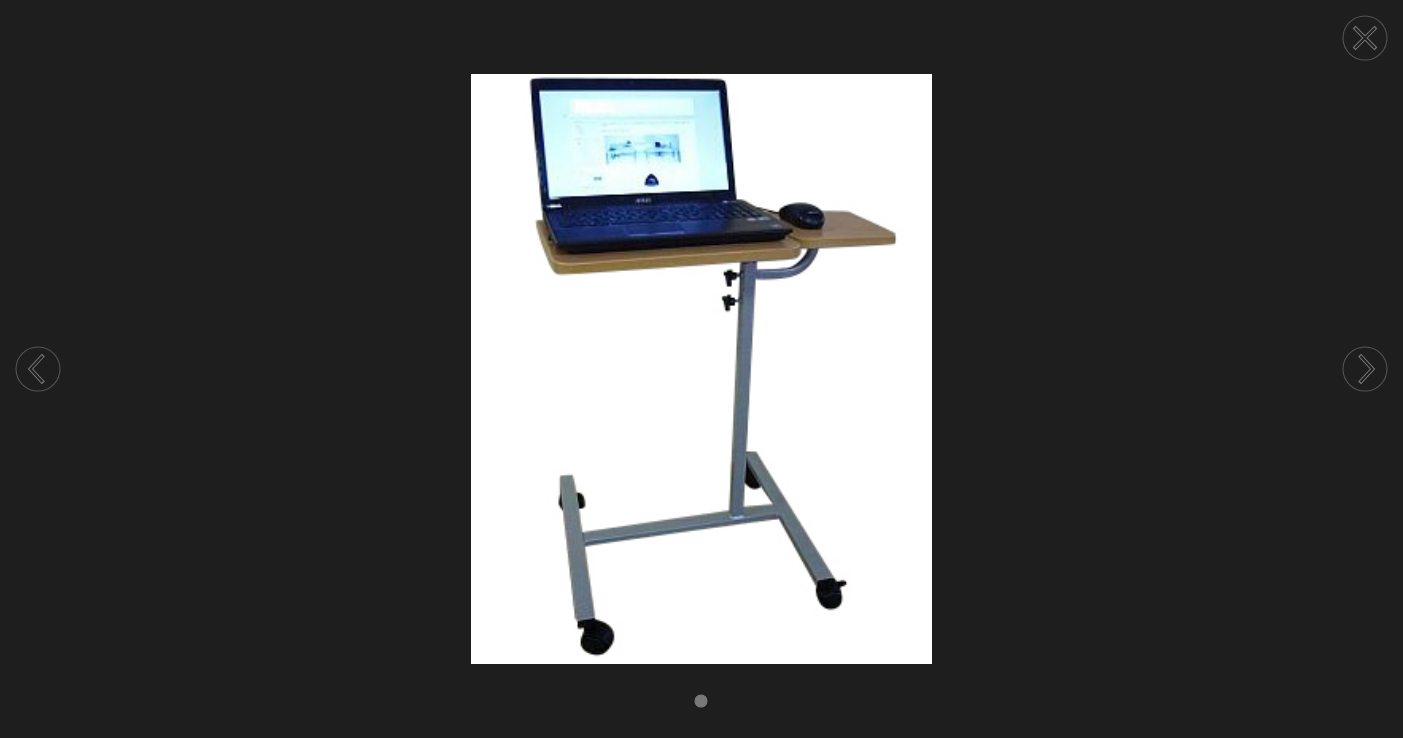 click 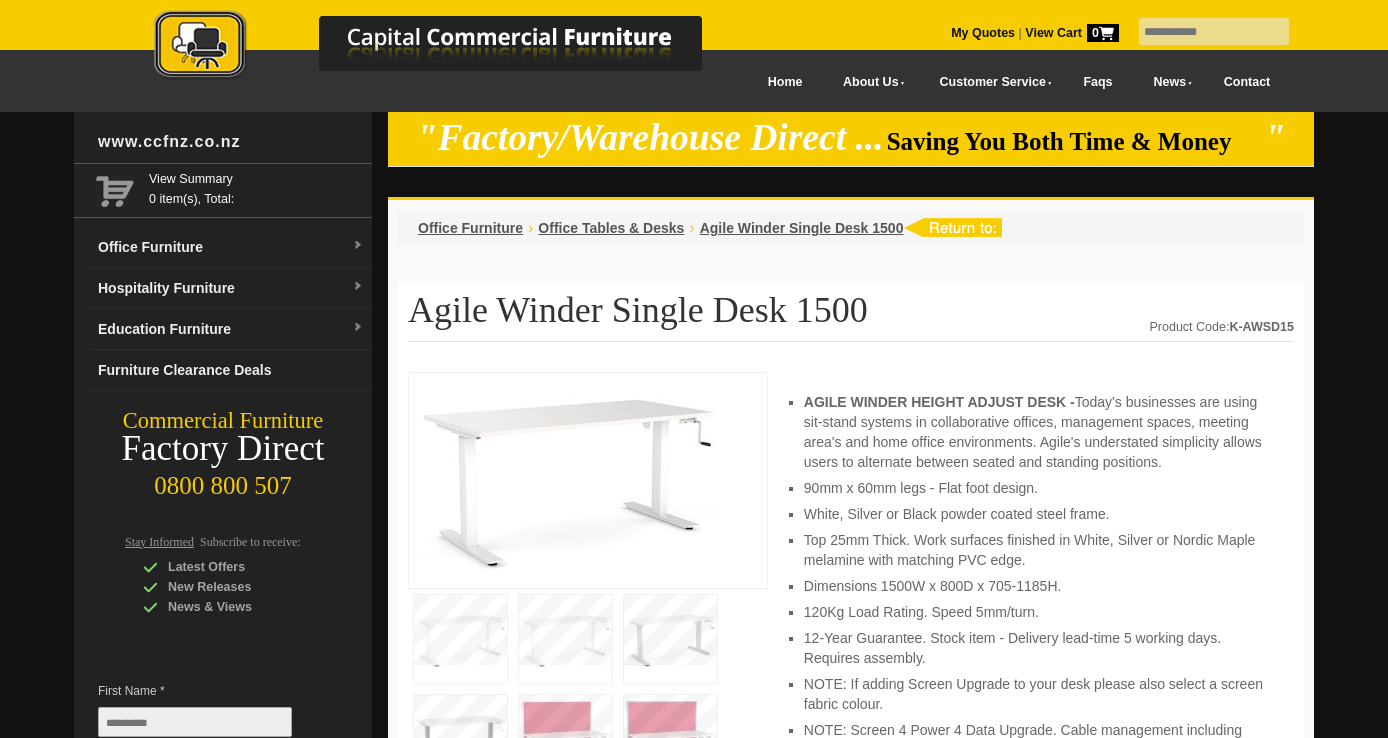 scroll, scrollTop: 0, scrollLeft: 0, axis: both 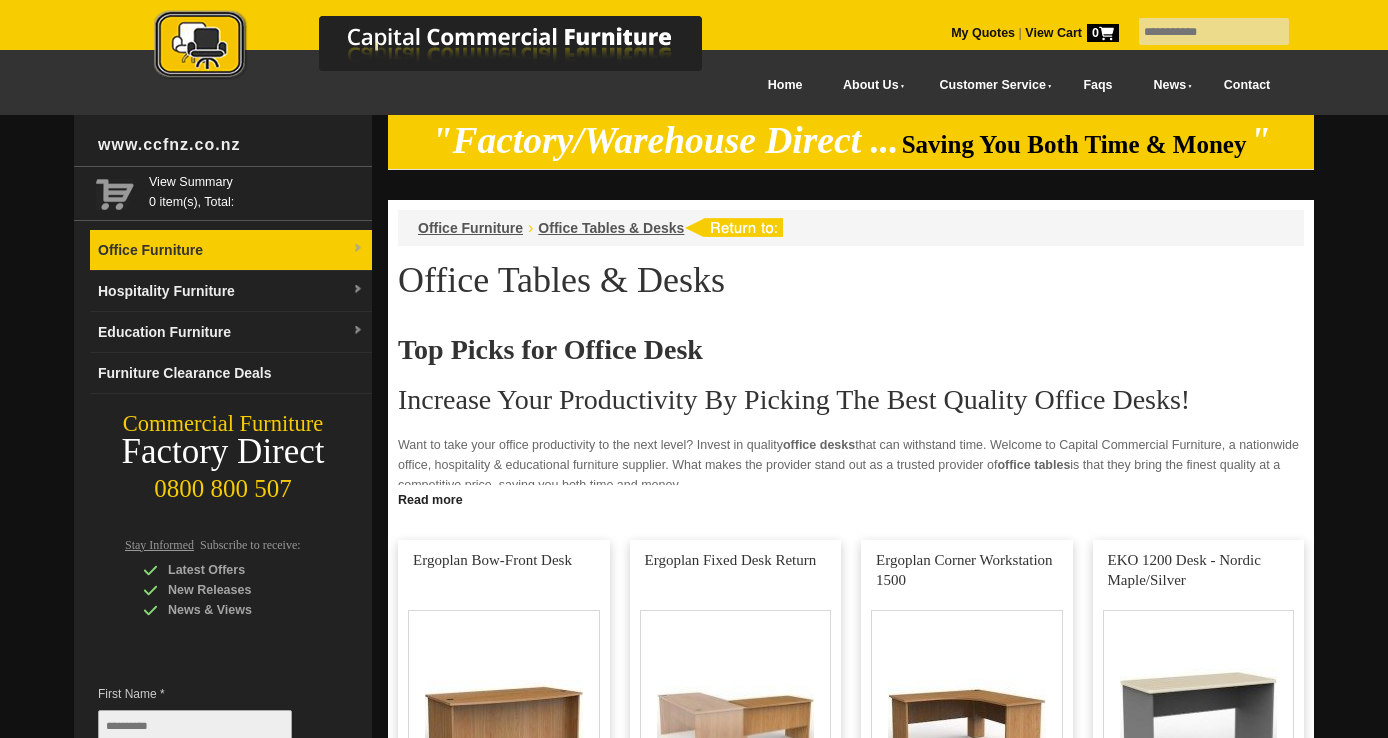 click on "Office Furniture" at bounding box center [231, 250] 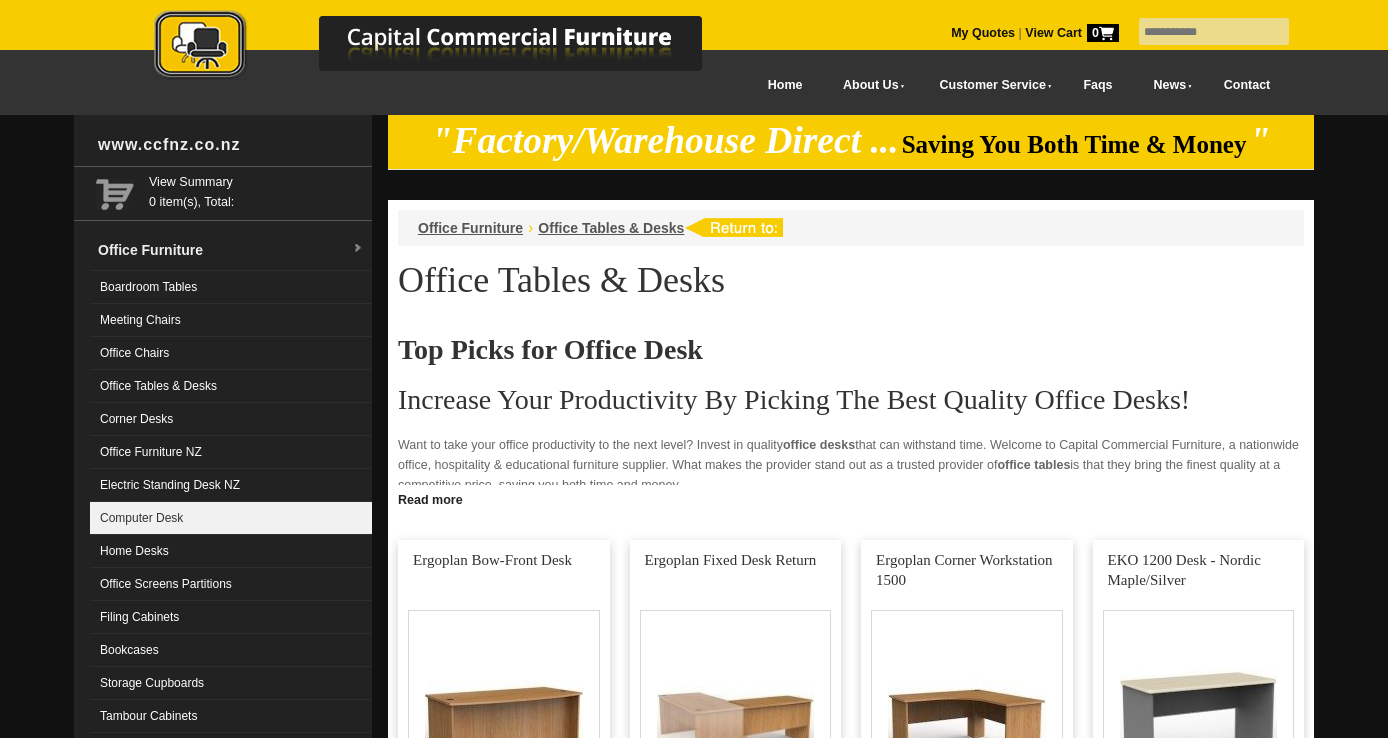 click on "Computer Desk" at bounding box center [231, 518] 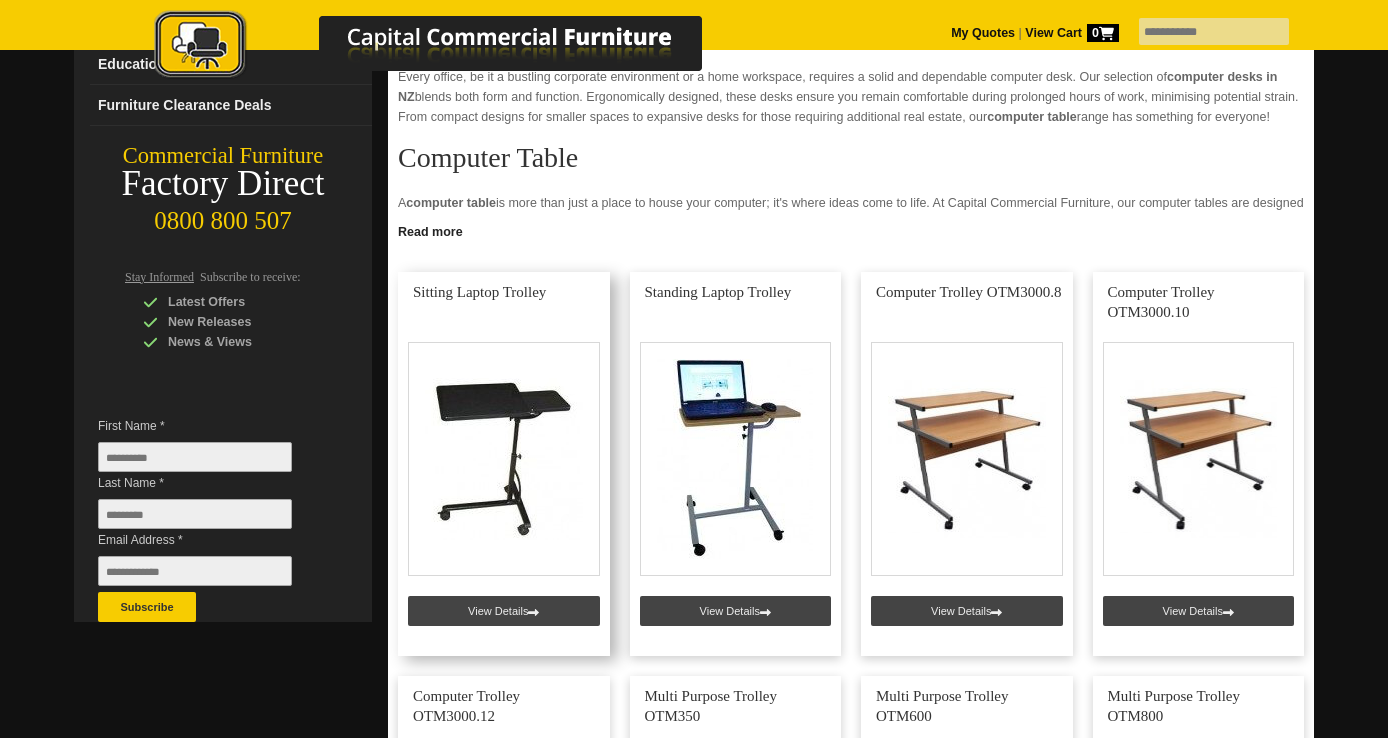 scroll, scrollTop: 270, scrollLeft: 0, axis: vertical 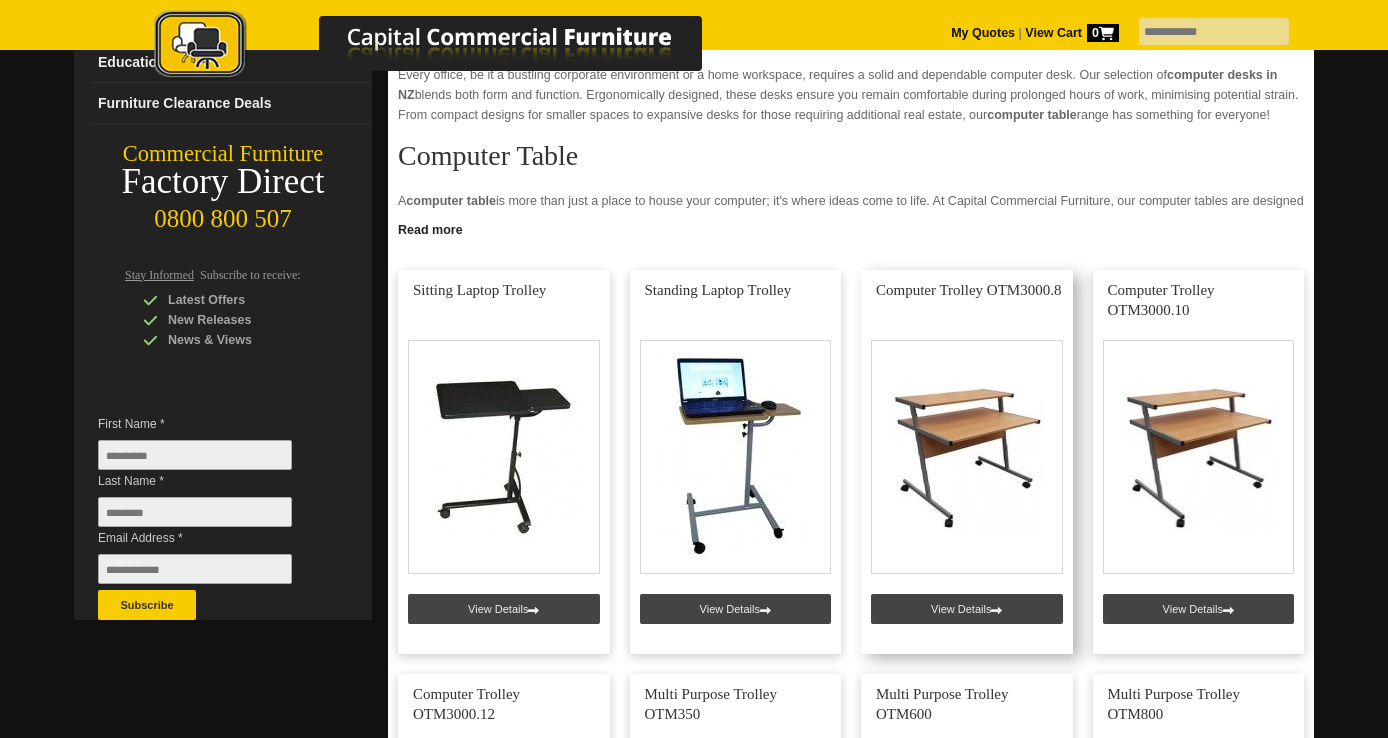 click at bounding box center (967, 462) 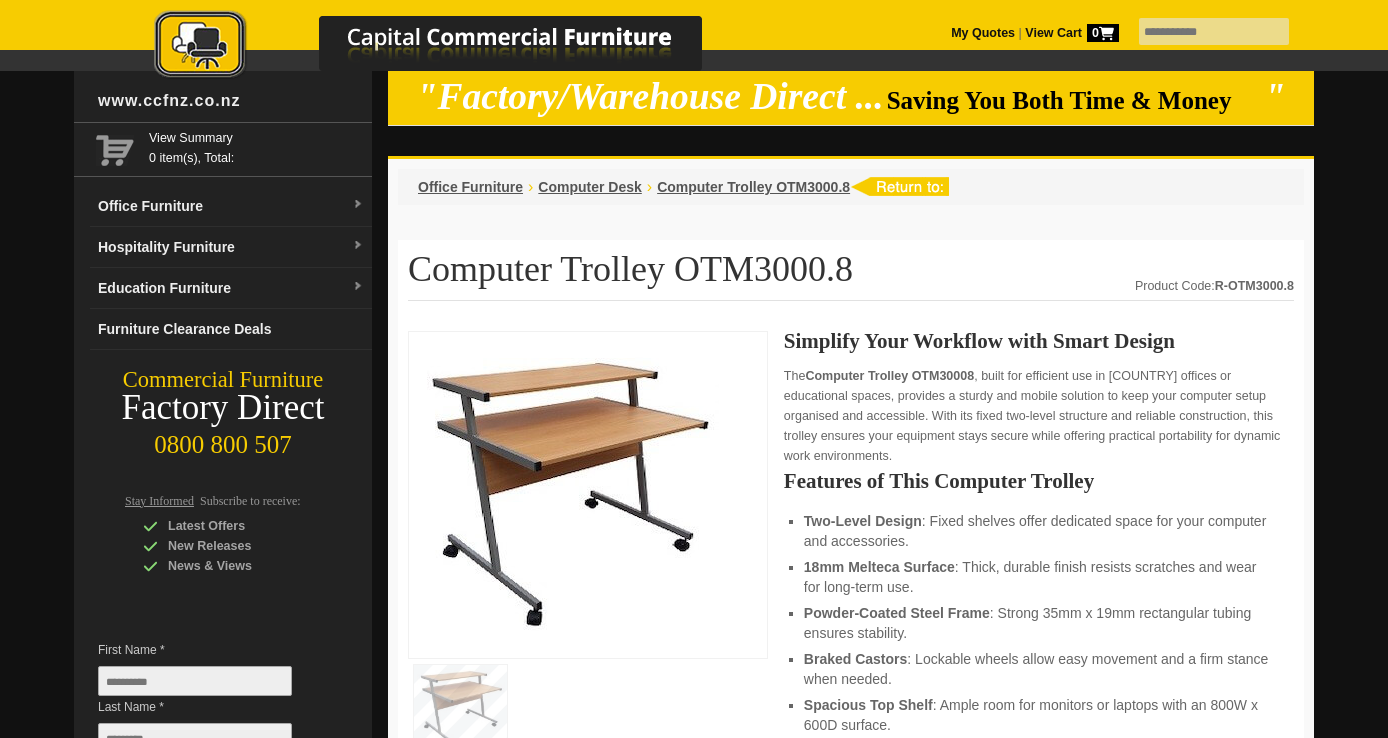 scroll, scrollTop: 47, scrollLeft: 0, axis: vertical 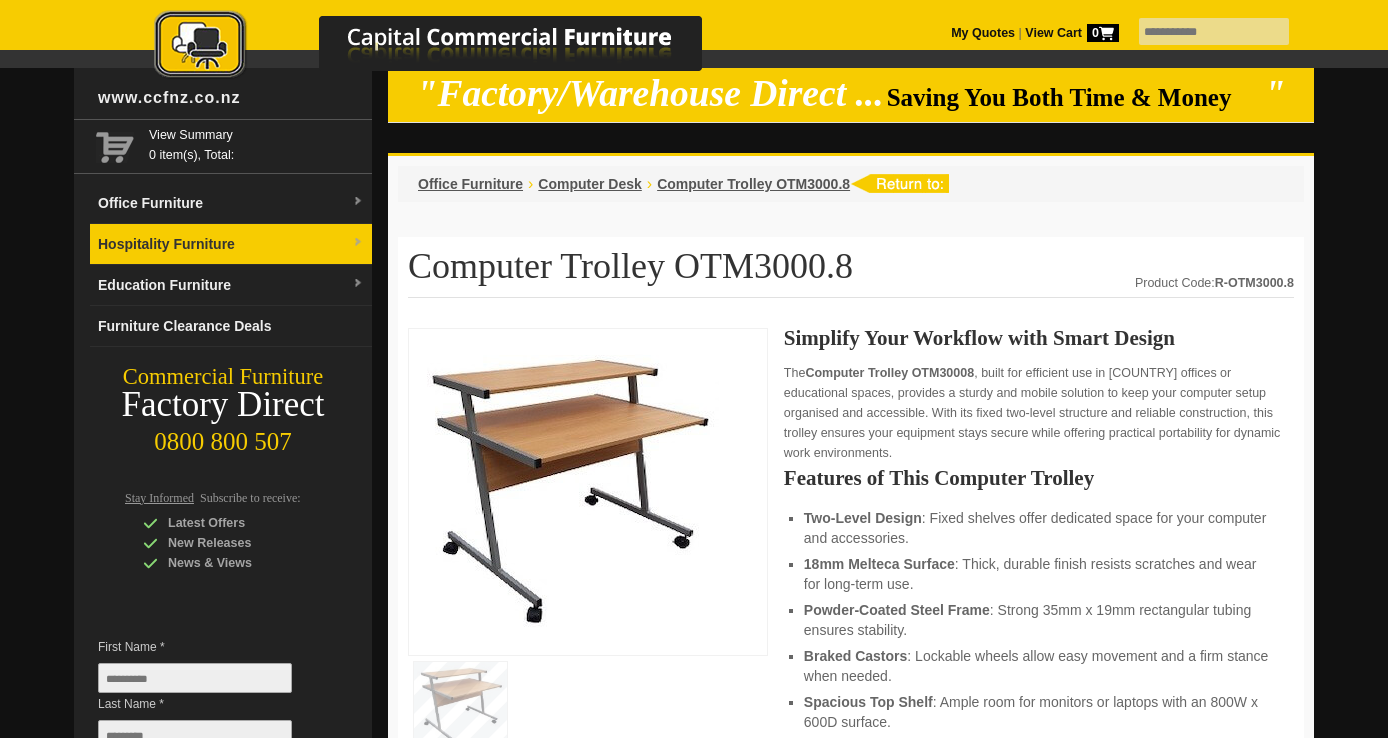 click on "Hospitality Furniture" at bounding box center [231, 244] 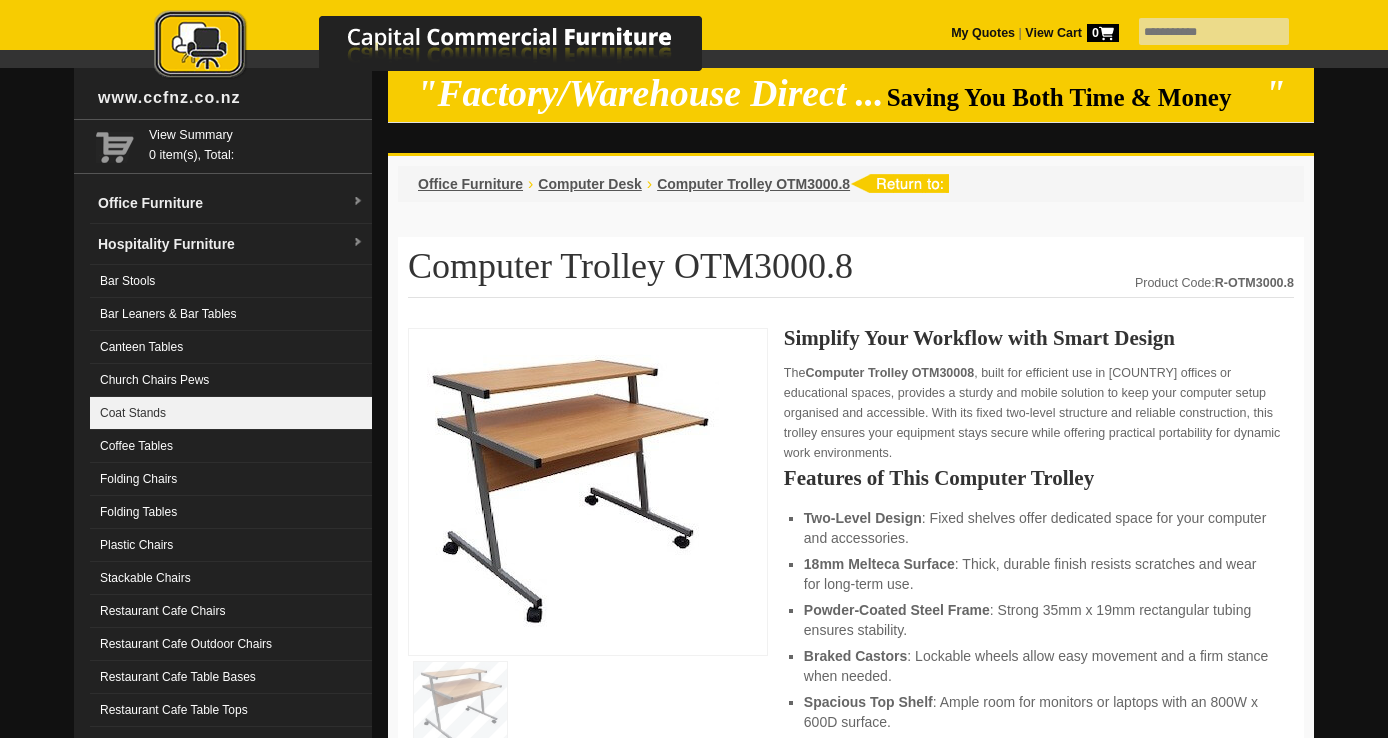 click on "Coat Stands" at bounding box center (231, 413) 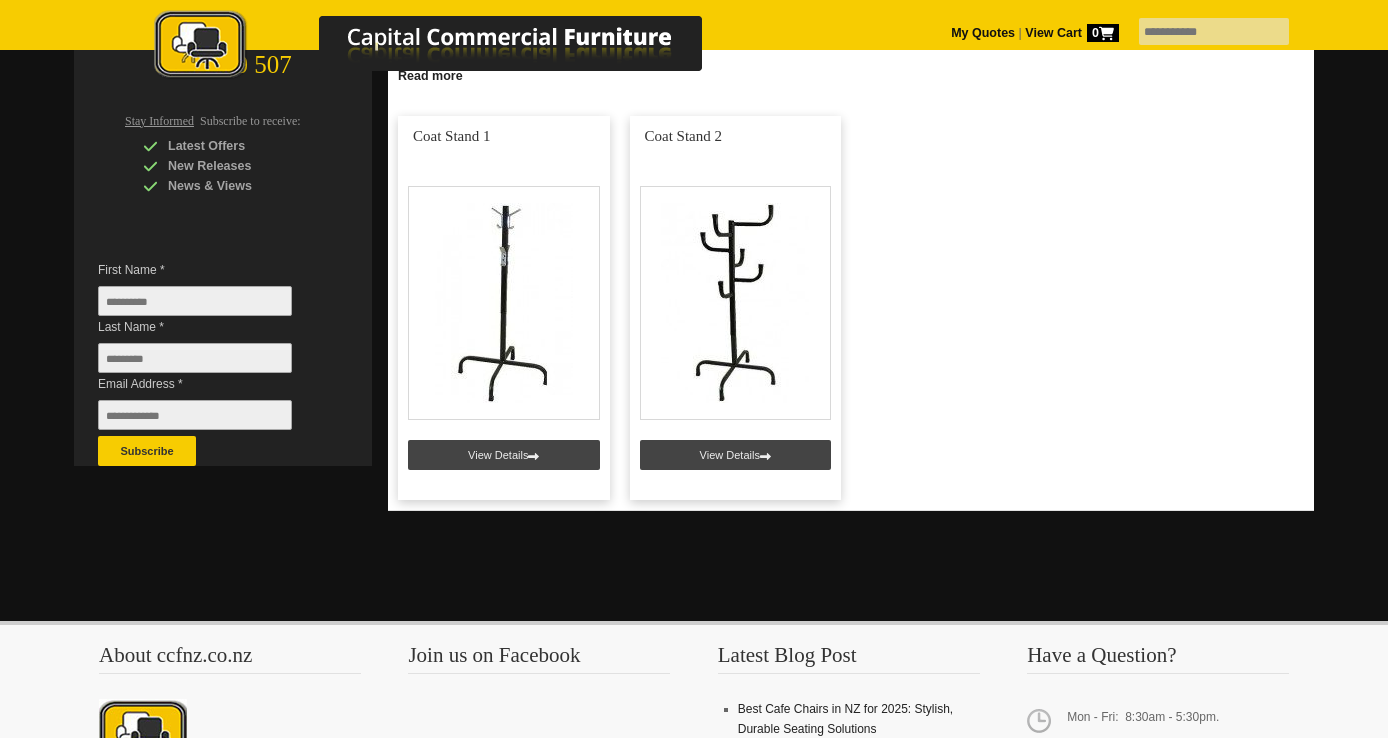 scroll, scrollTop: 0, scrollLeft: 0, axis: both 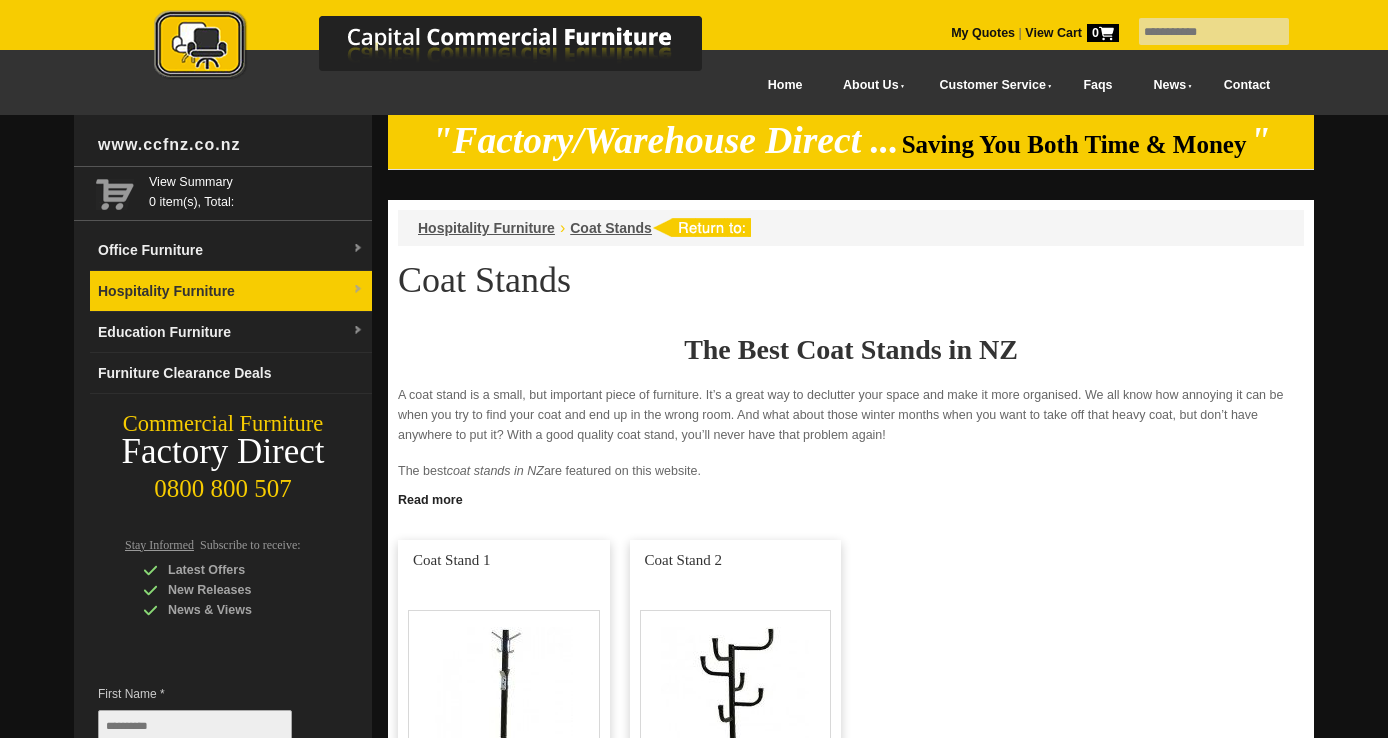 click on "Hospitality Furniture" at bounding box center (231, 291) 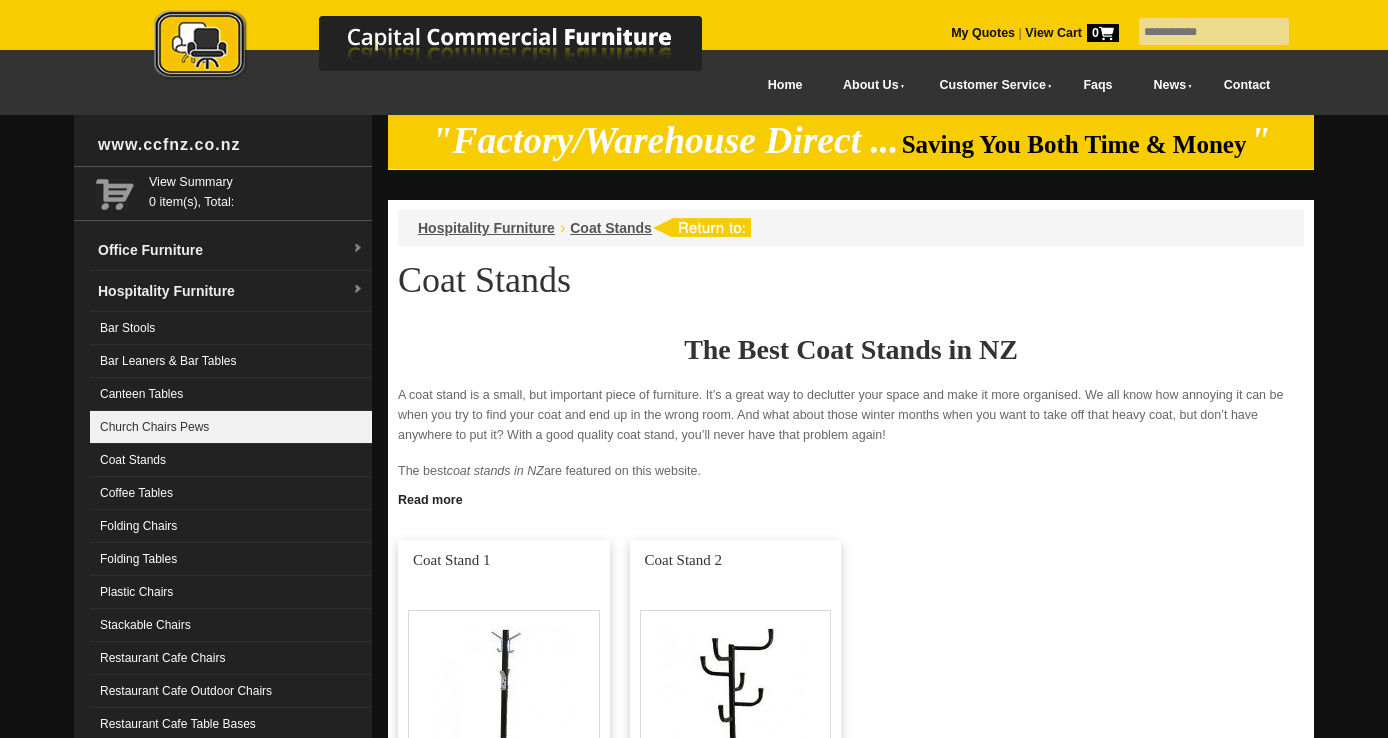 click on "Church Chairs Pews" at bounding box center [231, 427] 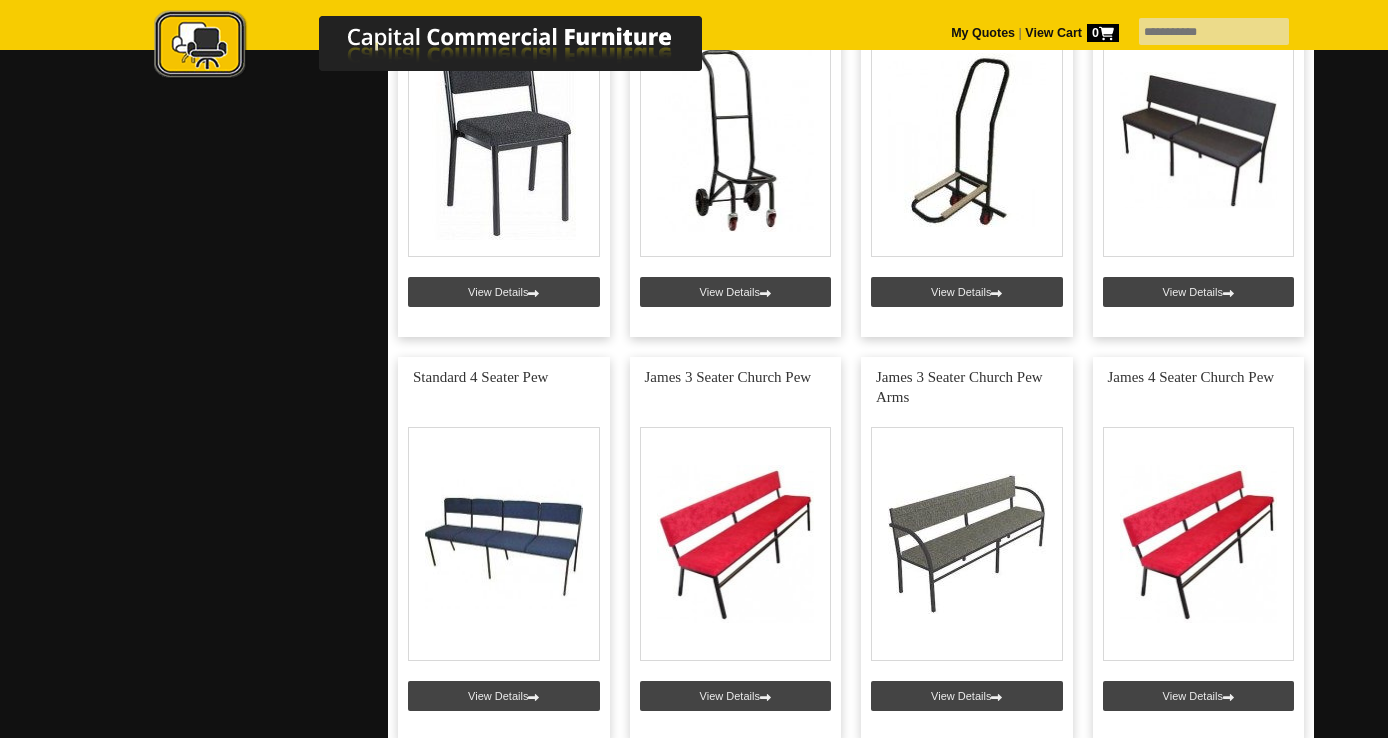 scroll, scrollTop: 5272, scrollLeft: 0, axis: vertical 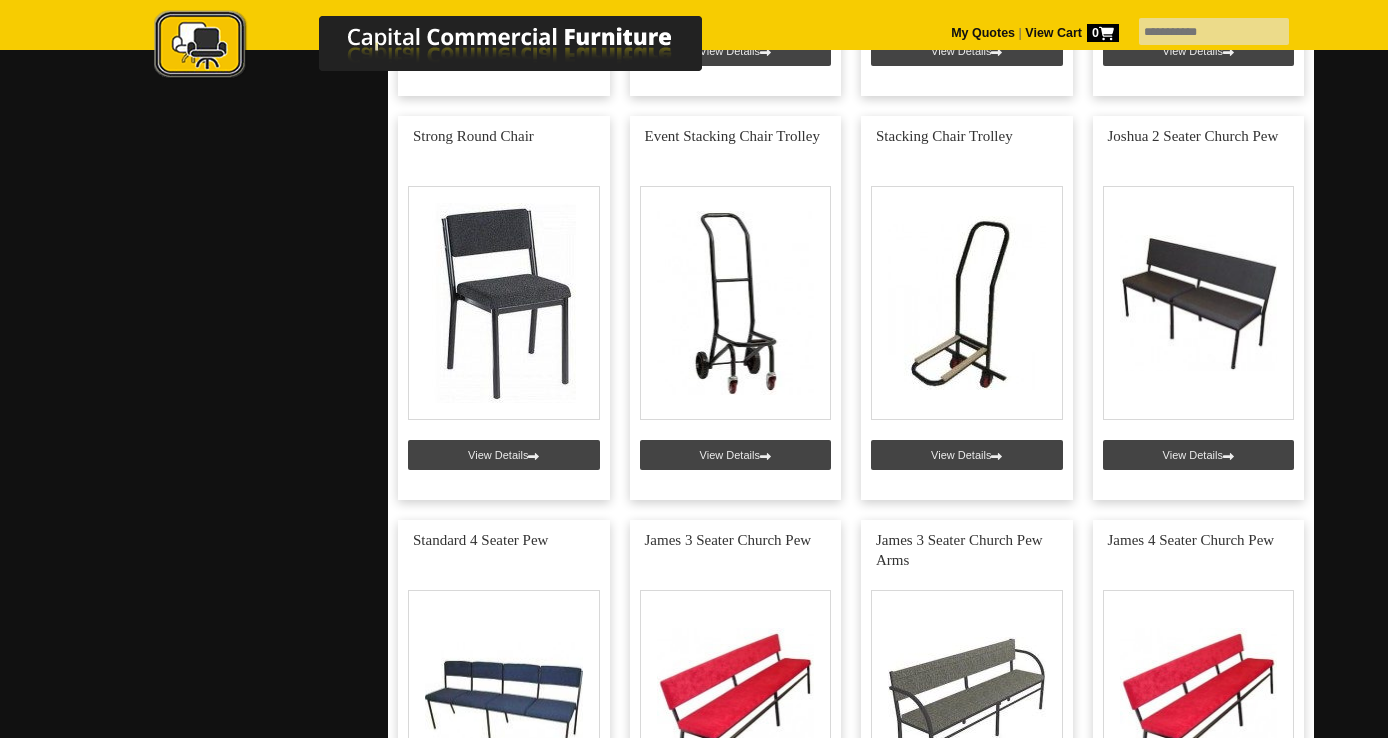 click at bounding box center [736, 308] 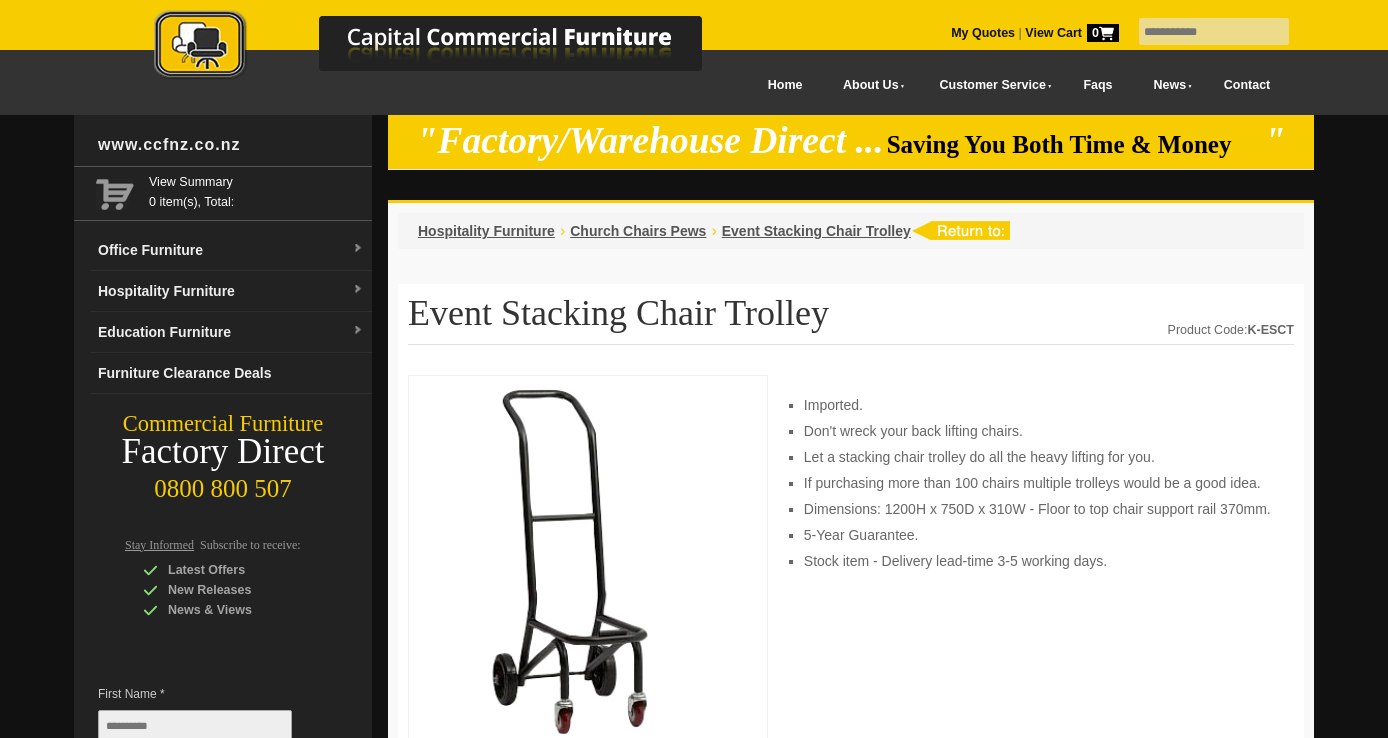scroll, scrollTop: 0, scrollLeft: 0, axis: both 